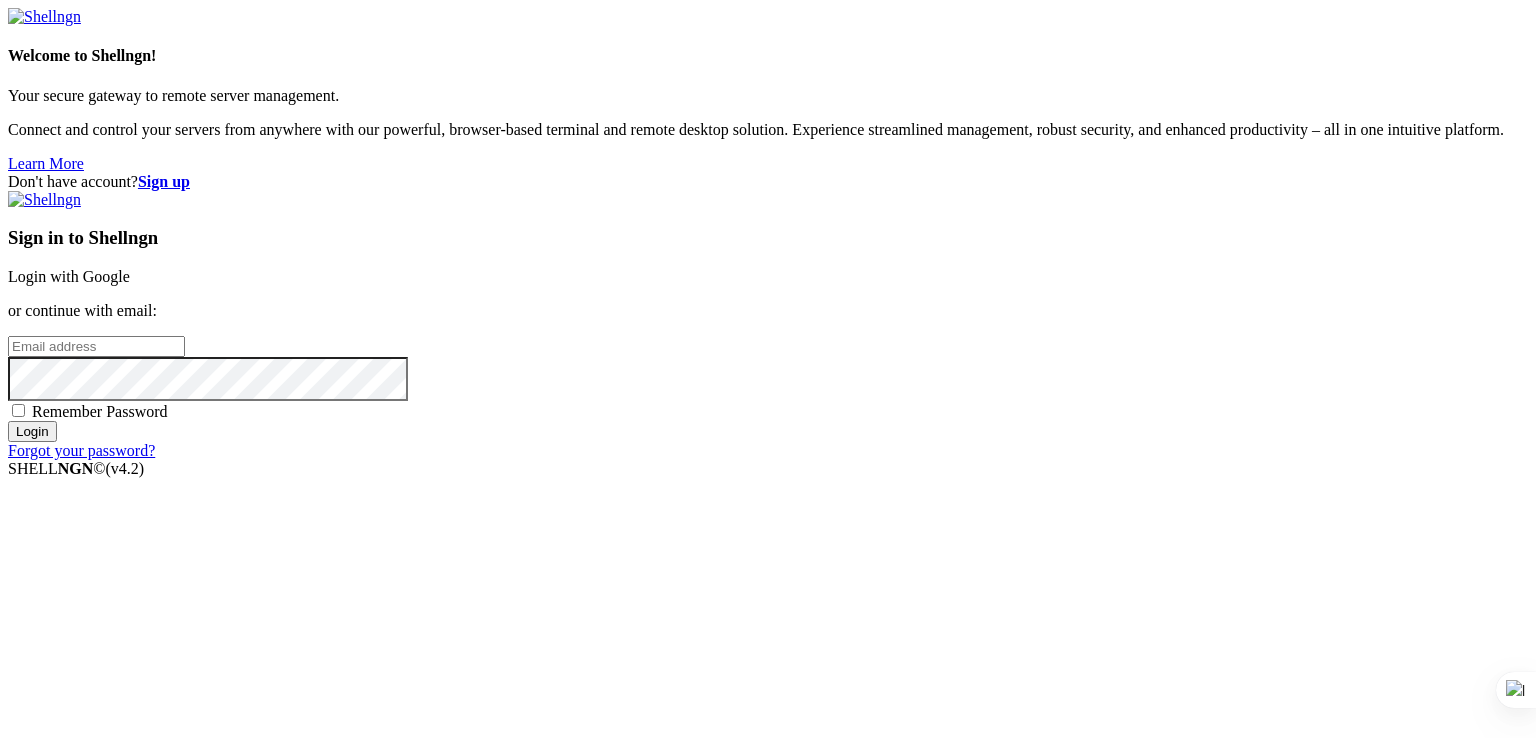 scroll, scrollTop: 0, scrollLeft: 0, axis: both 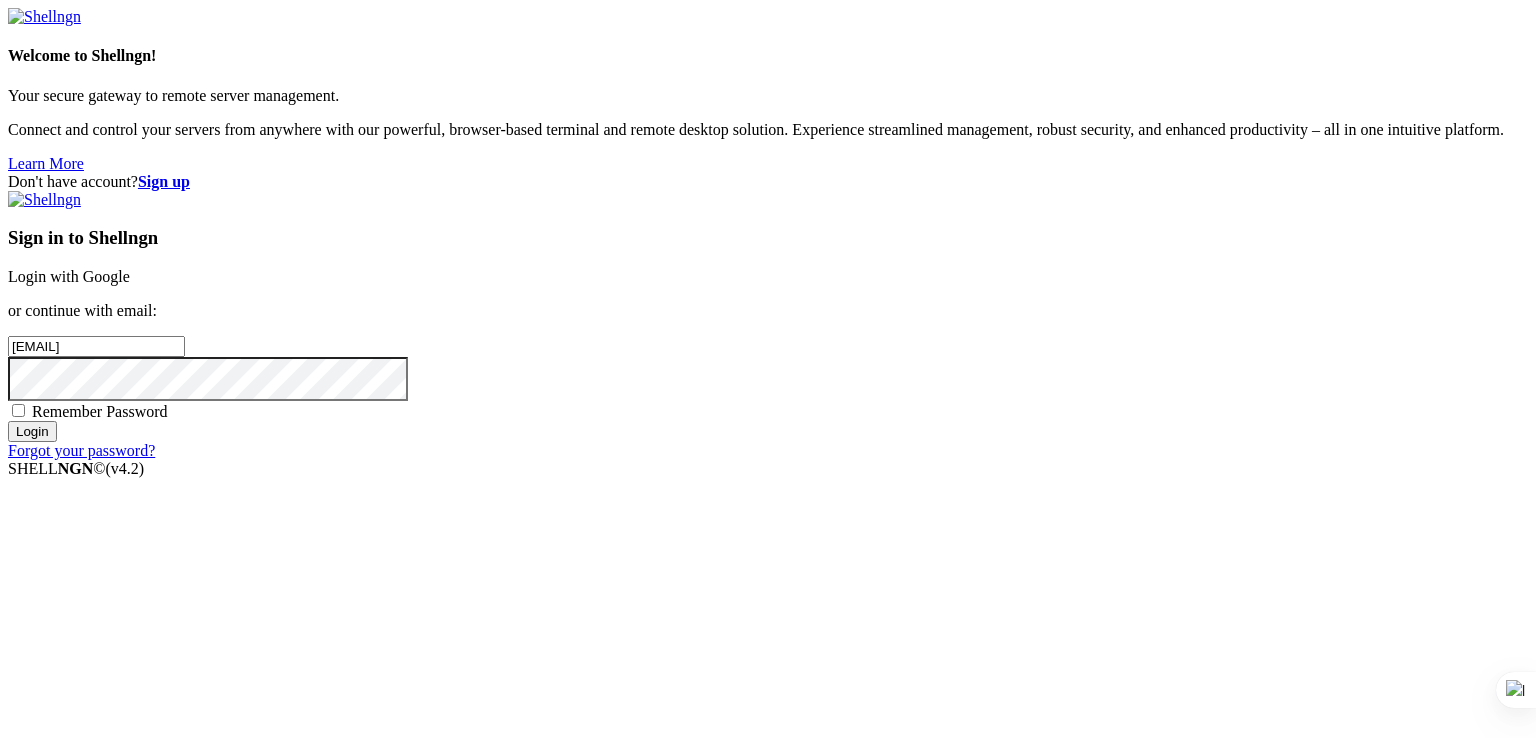 click on "Login" at bounding box center (32, 431) 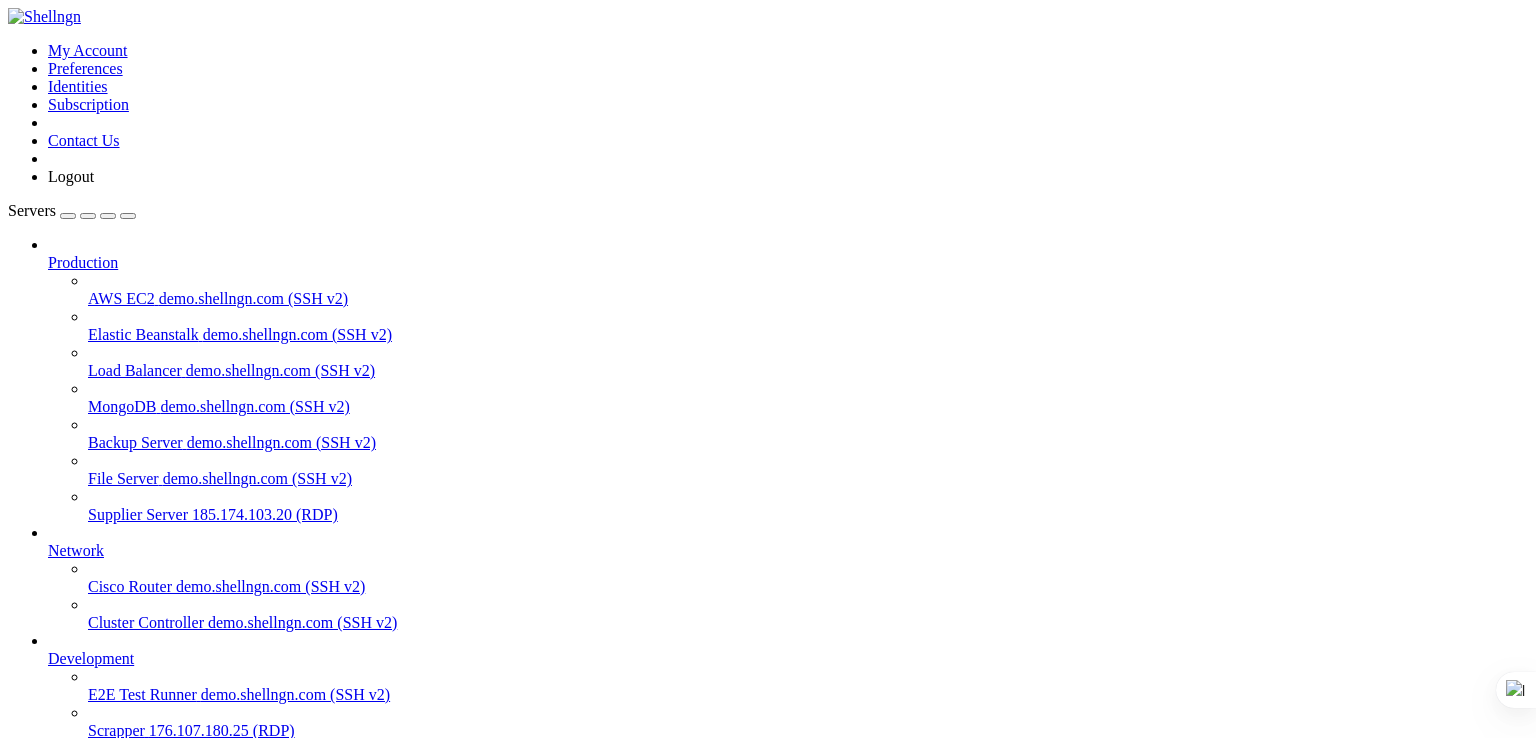 click on "185.174.103.20 (RDP)" at bounding box center (265, 514) 